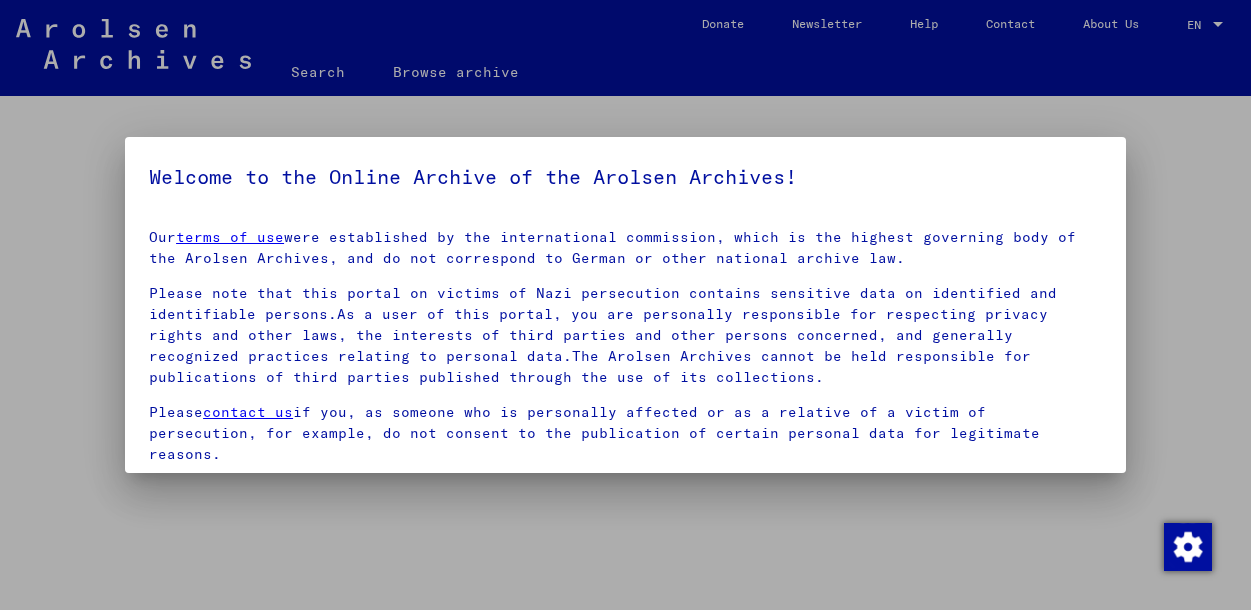 scroll, scrollTop: 0, scrollLeft: 0, axis: both 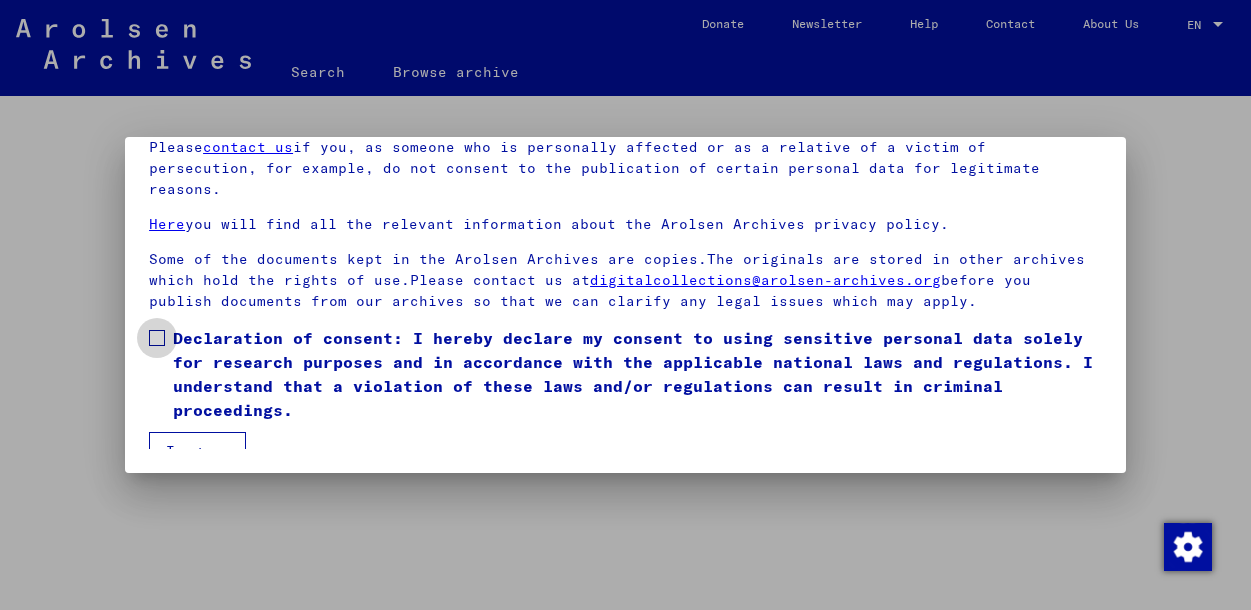 click on "Declaration of consent: I hereby declare my consent to using sensitive personal data solely for research purposes and in accordance with the applicable national laws and regulations. I understand that a violation of these laws and/or regulations can result in criminal proceedings." at bounding box center [625, 374] 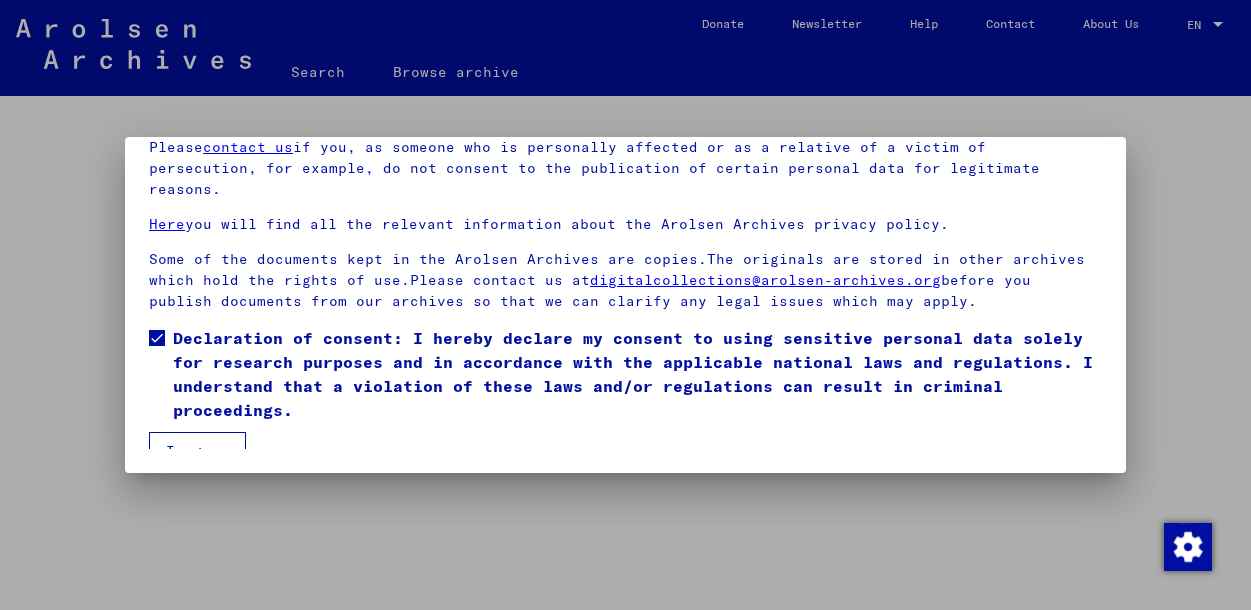 click on "Declaration of consent: I hereby declare my consent to using sensitive personal data solely for research purposes and in accordance with the applicable national laws and regulations. I understand that a violation of these laws and/or regulations can result in criminal proceedings." at bounding box center (625, 379) 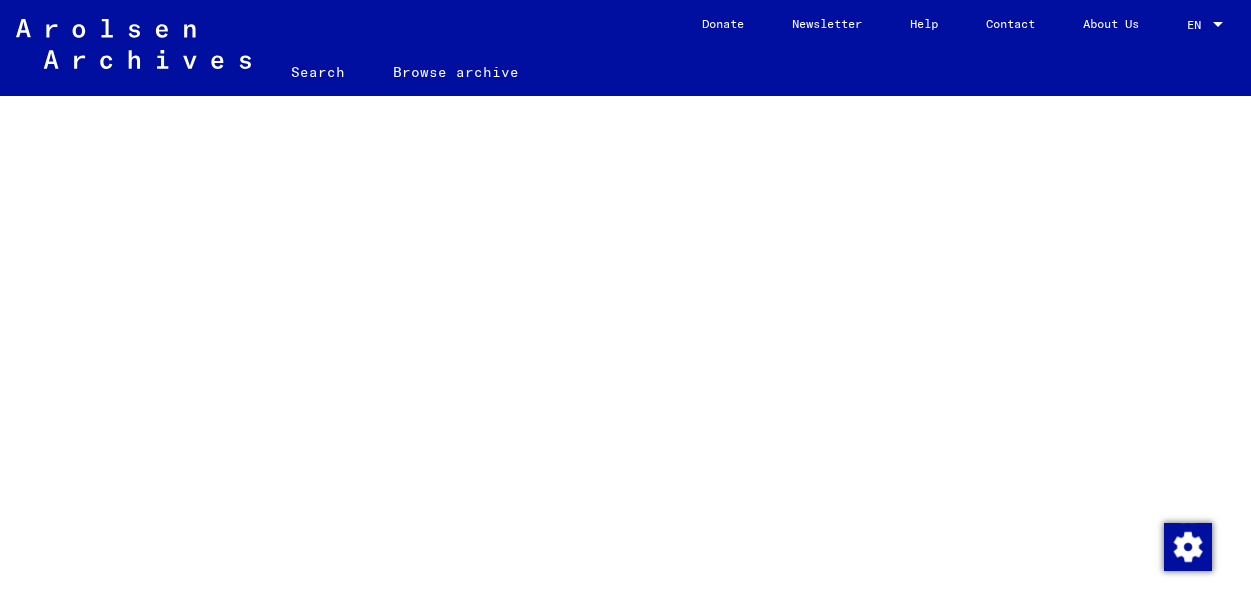 click on "EN" at bounding box center (1198, 25) 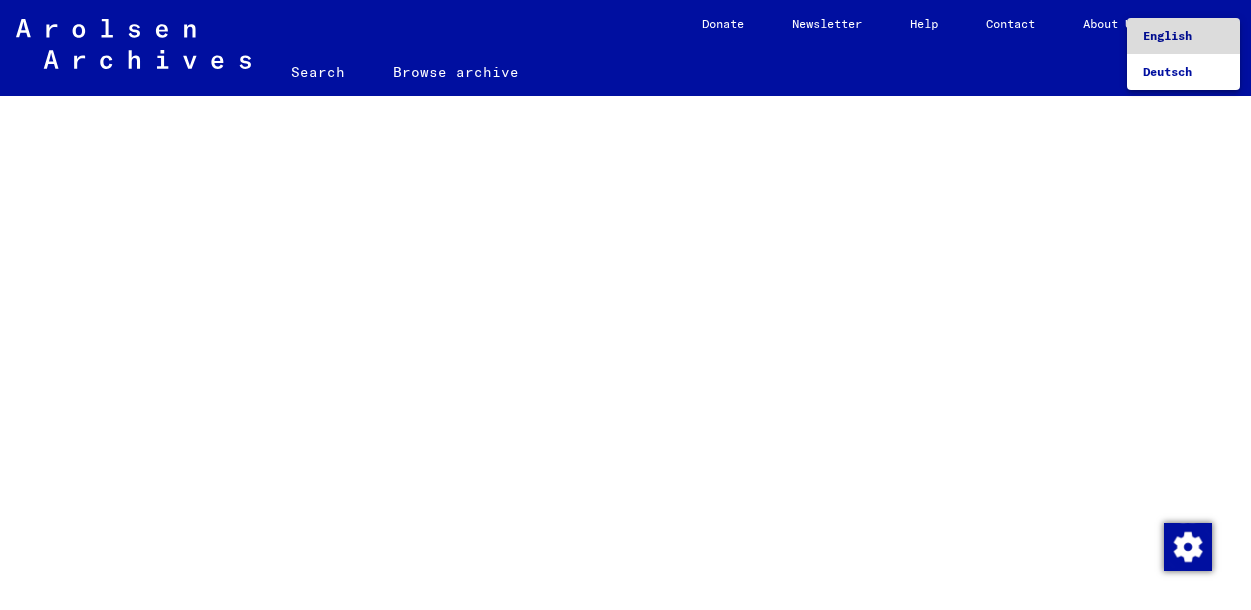 click on "English" at bounding box center (1167, 35) 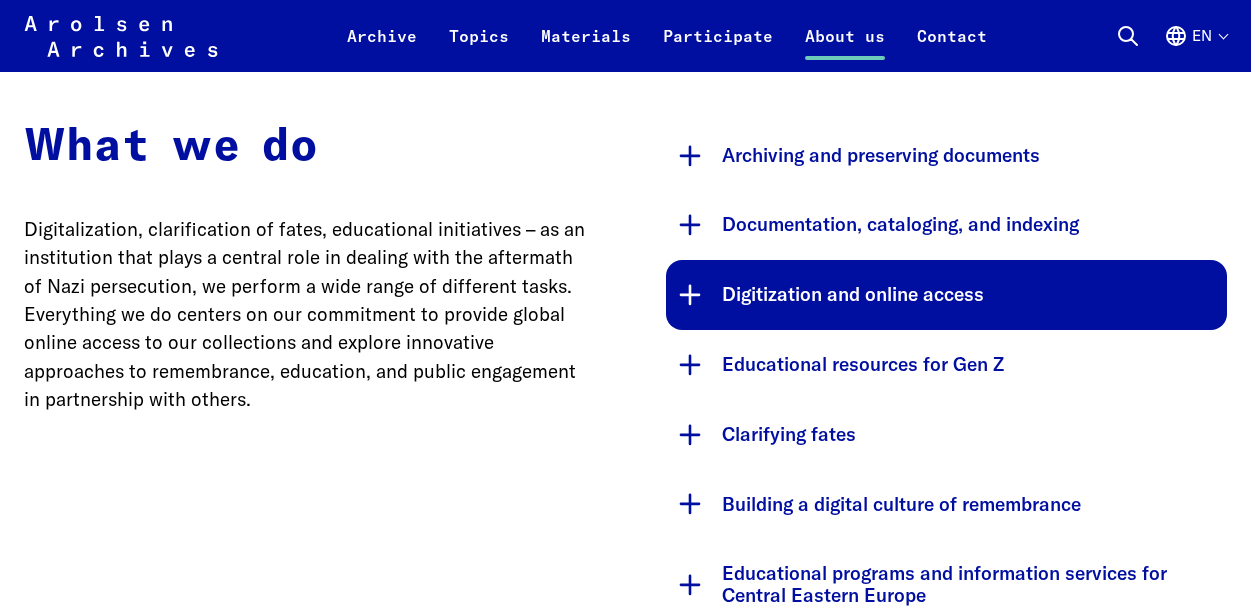 scroll, scrollTop: 1905, scrollLeft: 0, axis: vertical 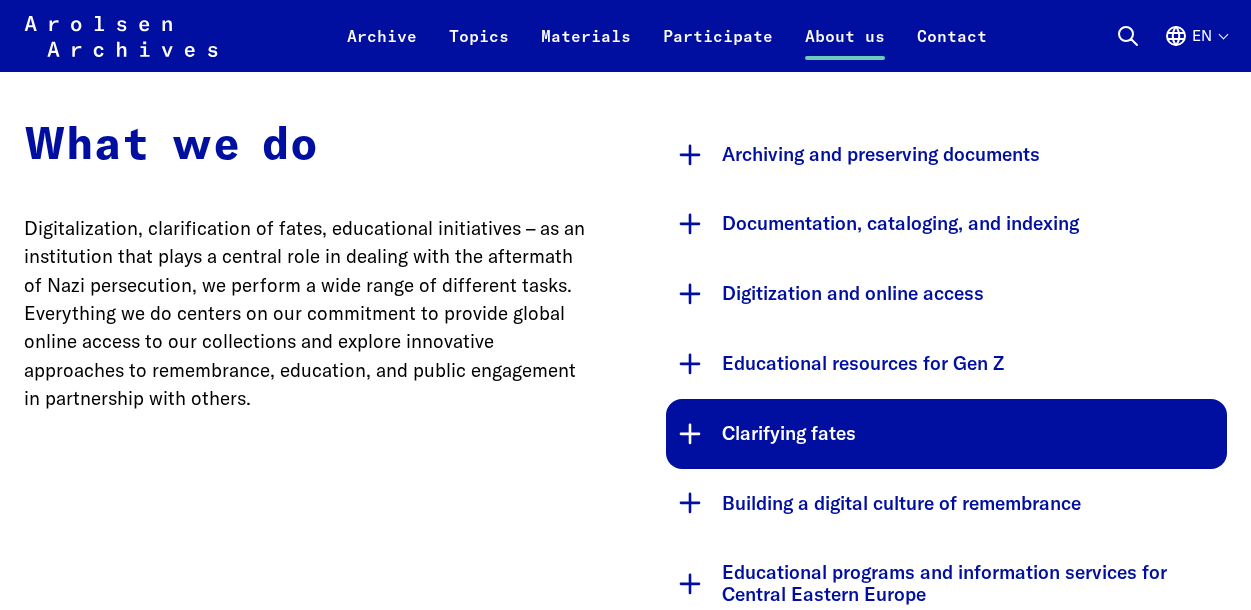 click on "Clarifying fates" at bounding box center [947, 434] 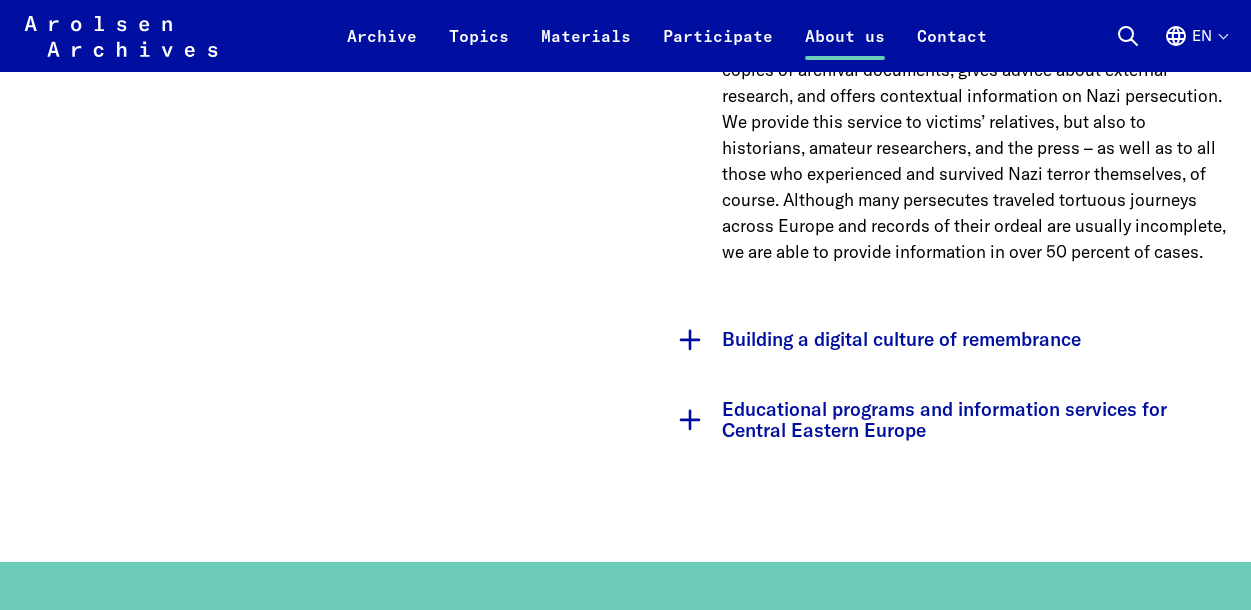 scroll, scrollTop: 2422, scrollLeft: 0, axis: vertical 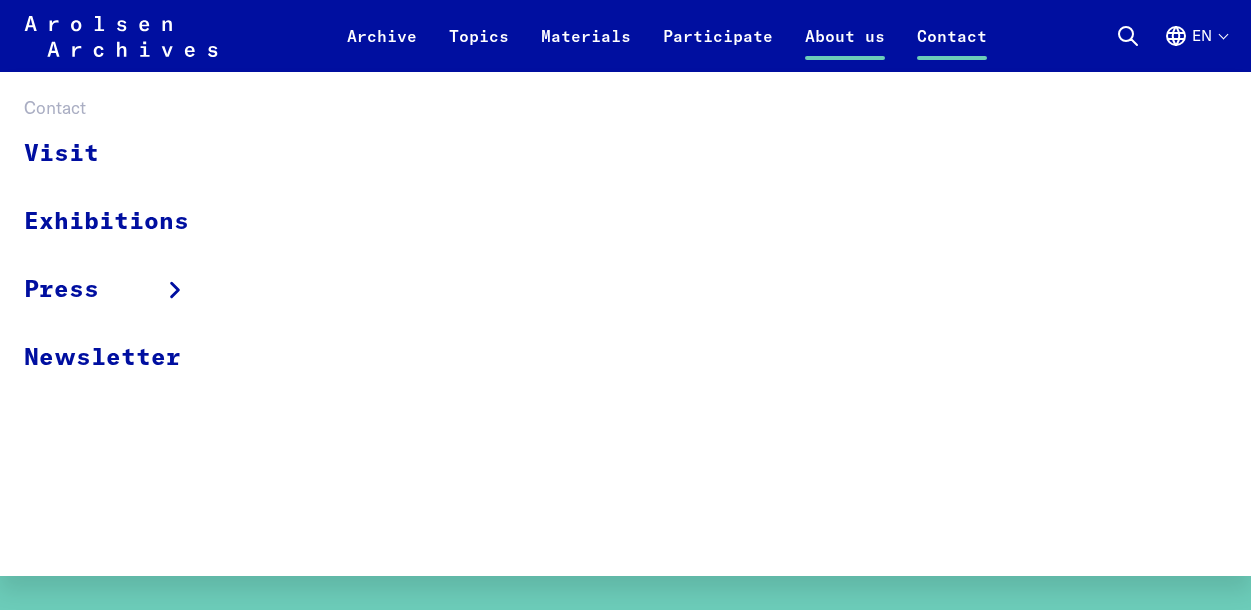 click on "Contact" at bounding box center (952, 48) 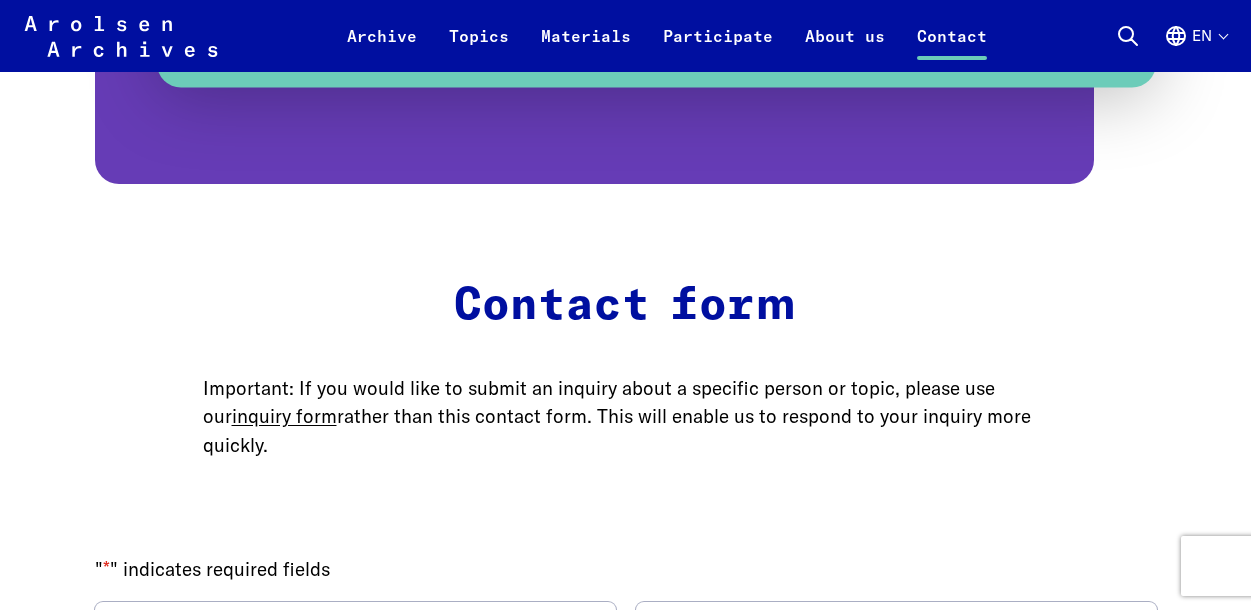 scroll, scrollTop: 2298, scrollLeft: 0, axis: vertical 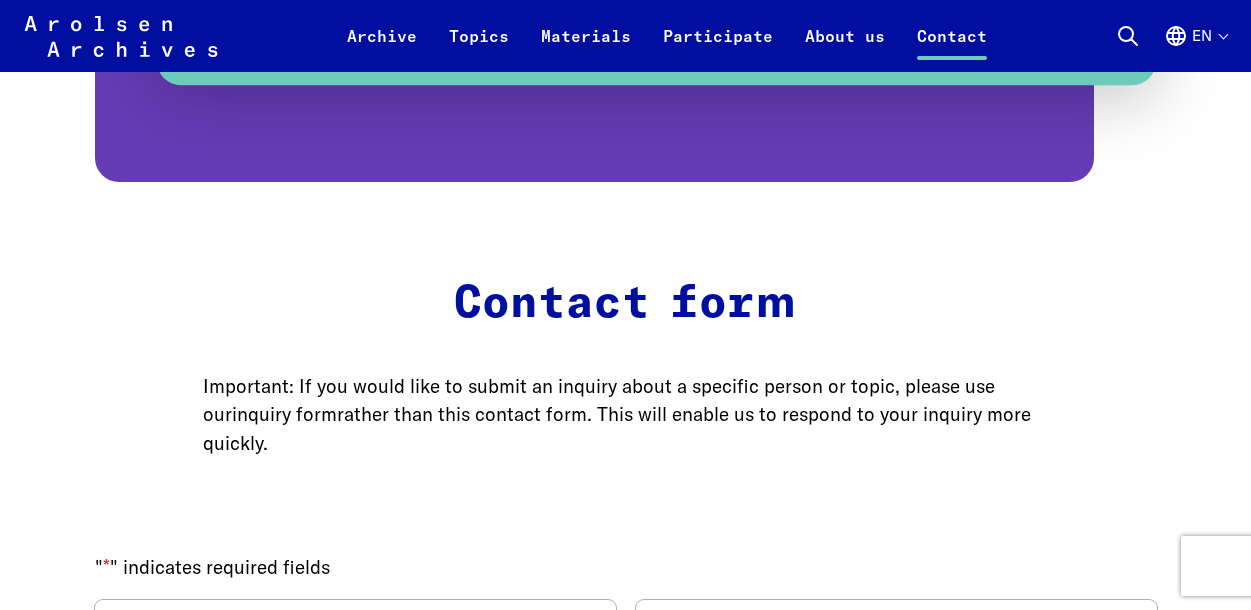 click on "inquiry form" at bounding box center [284, 414] 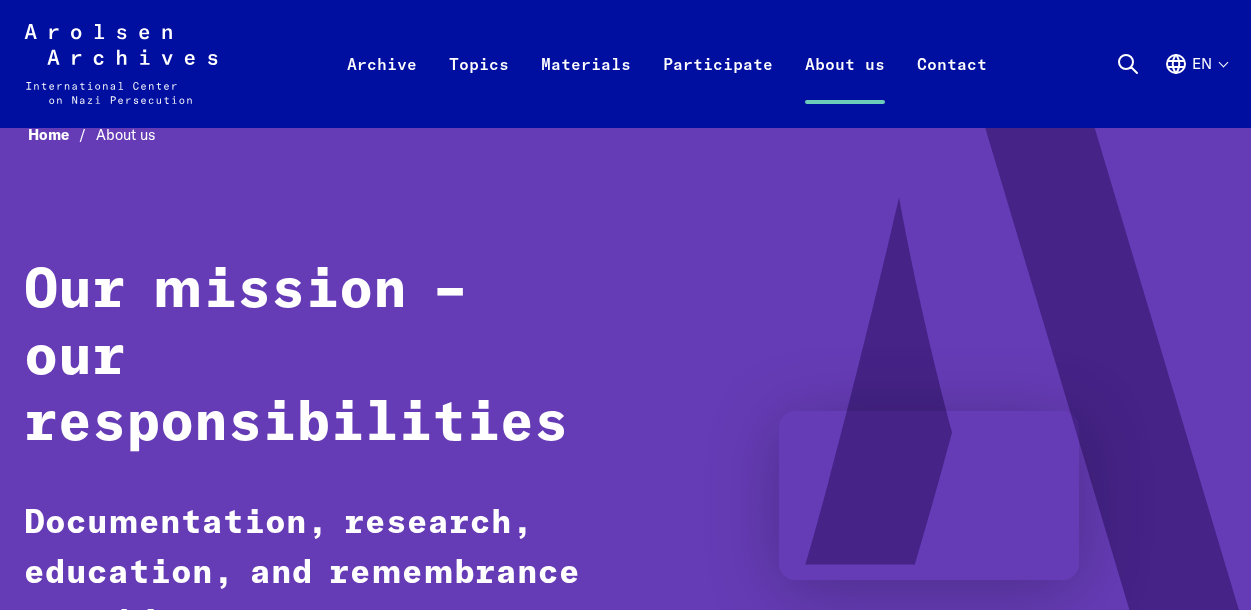 scroll, scrollTop: 0, scrollLeft: 0, axis: both 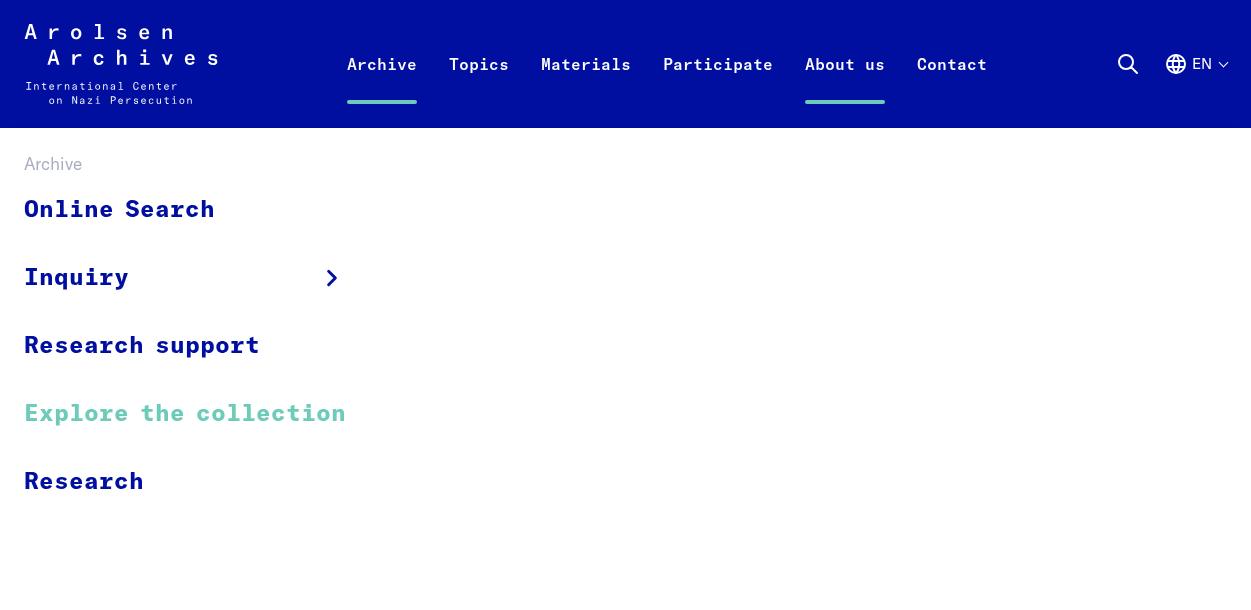 click on "Explore the collection" at bounding box center (198, 414) 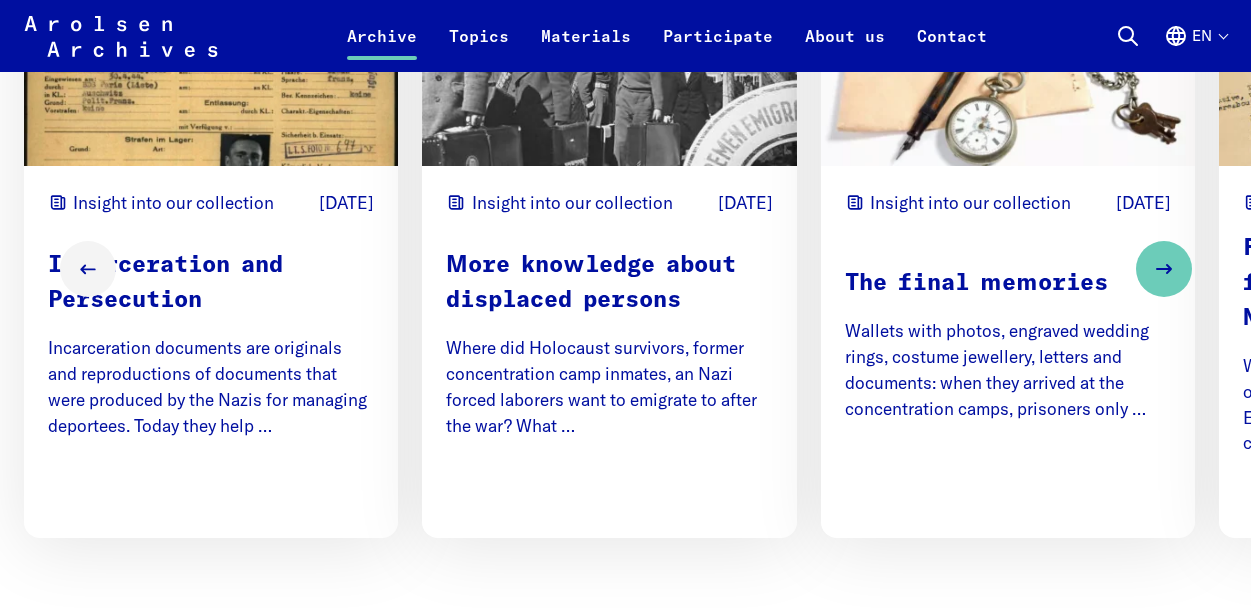 scroll, scrollTop: 2591, scrollLeft: 0, axis: vertical 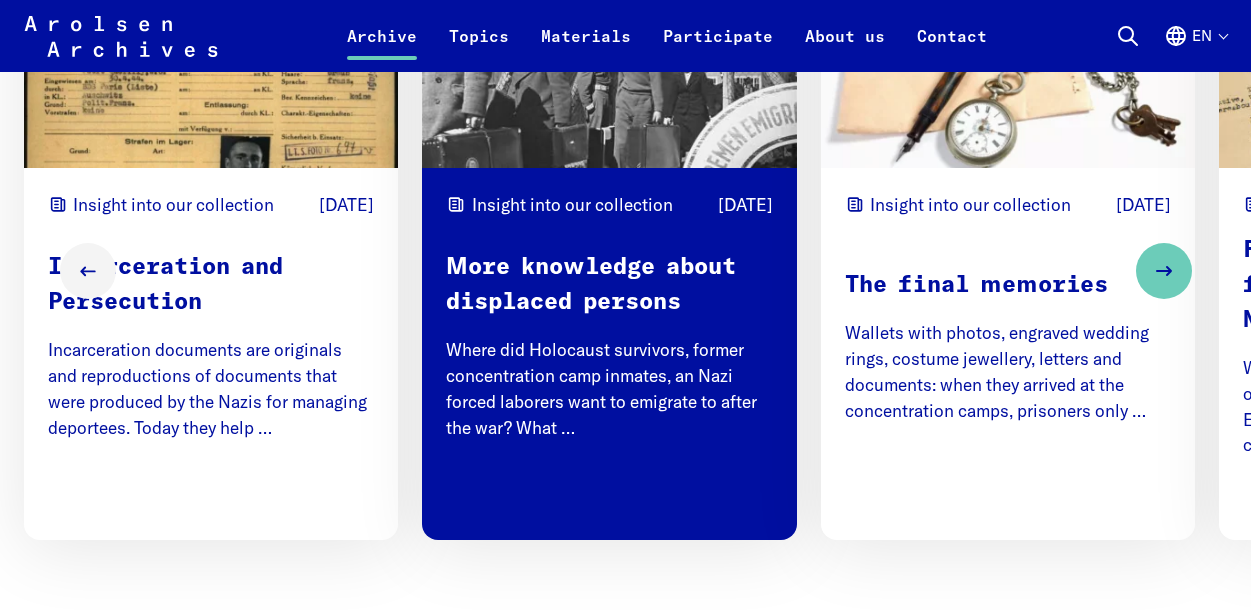 click on "Read more" at bounding box center [716, 487] 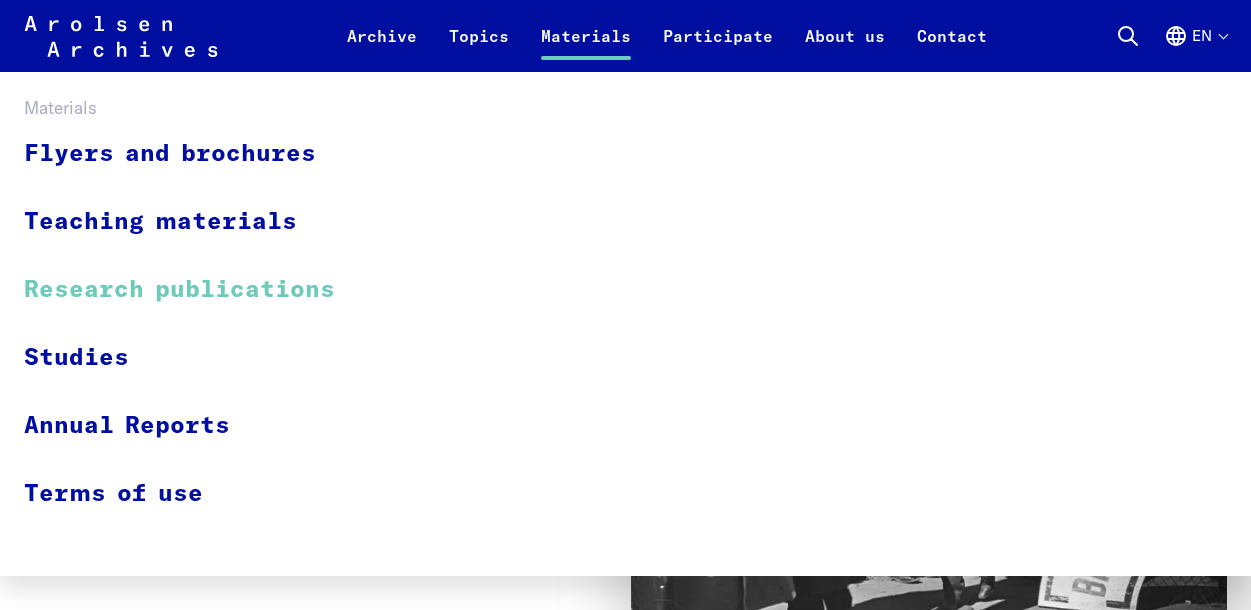 scroll, scrollTop: 0, scrollLeft: 0, axis: both 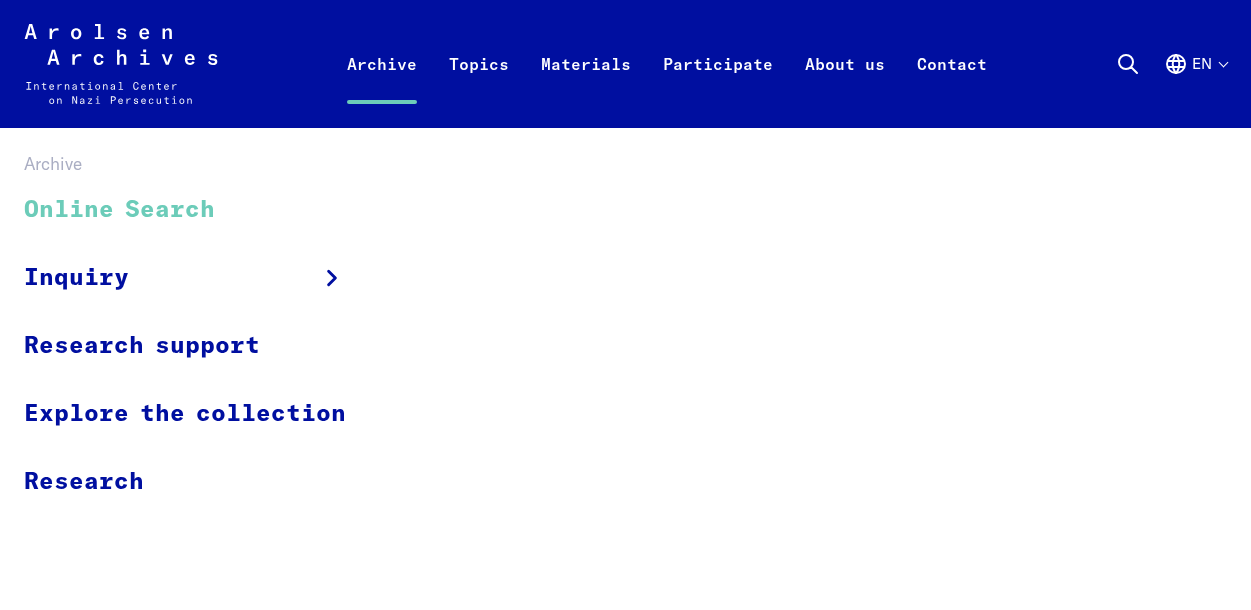 click on "Online Search" at bounding box center [198, 210] 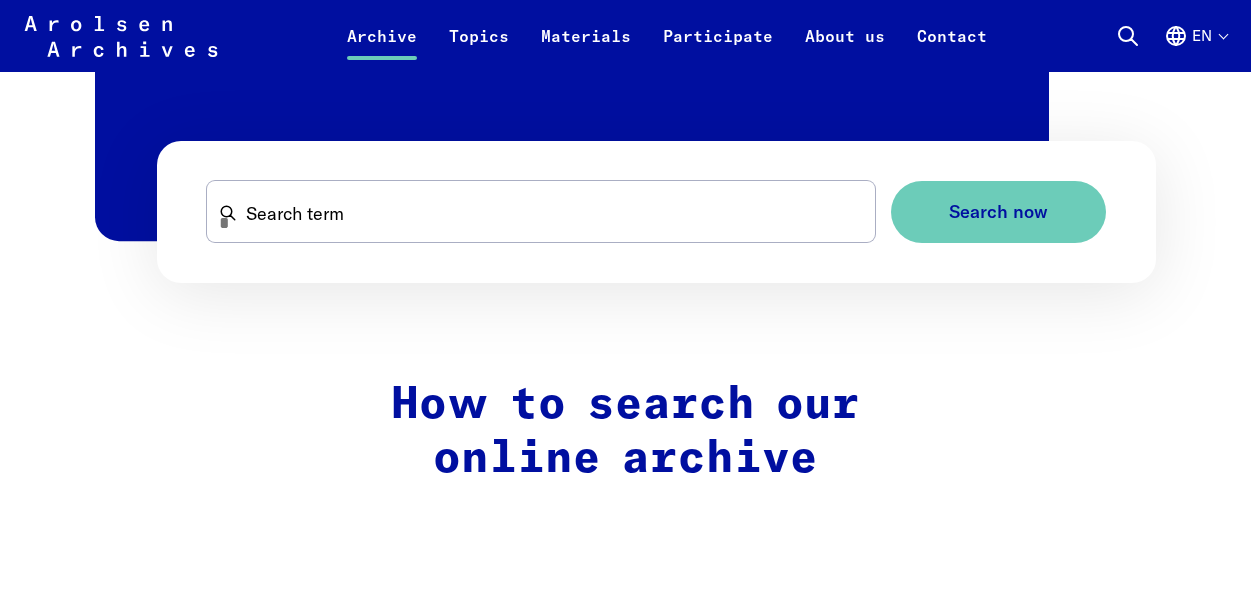 scroll, scrollTop: 1264, scrollLeft: 0, axis: vertical 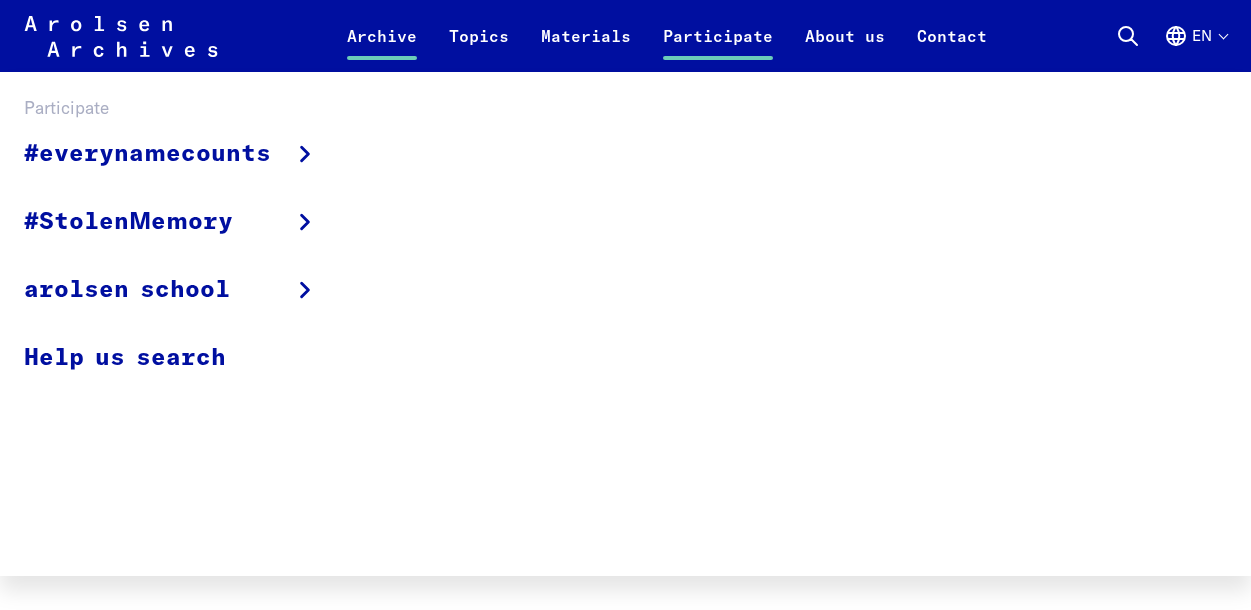 click on "Participate" at bounding box center [718, 48] 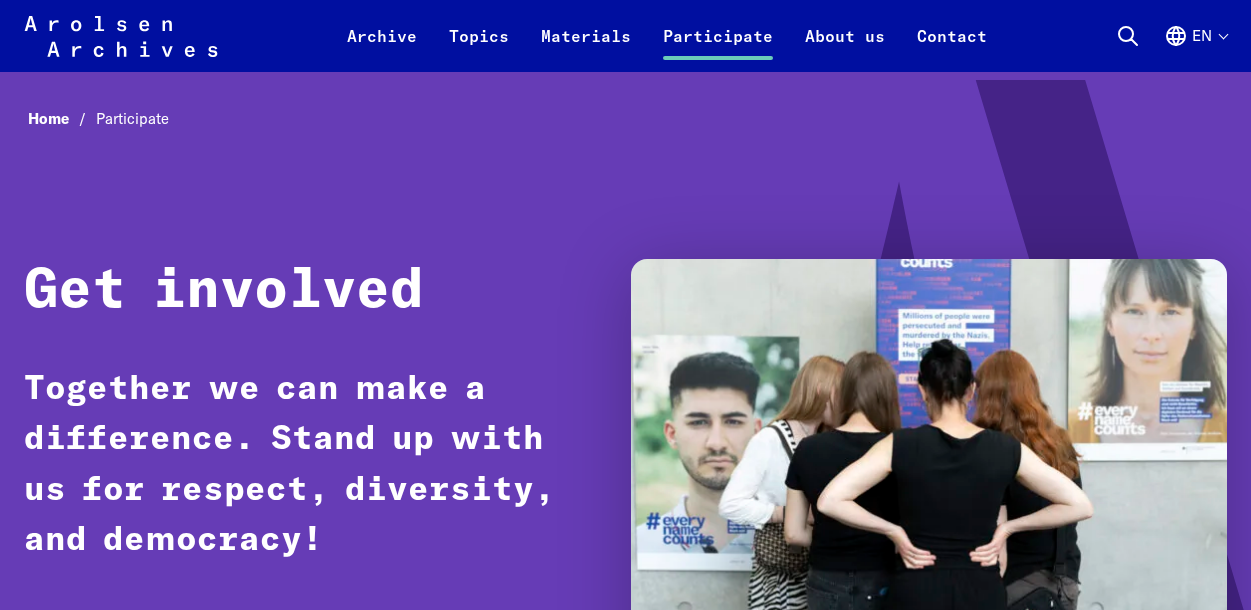scroll, scrollTop: 11, scrollLeft: 0, axis: vertical 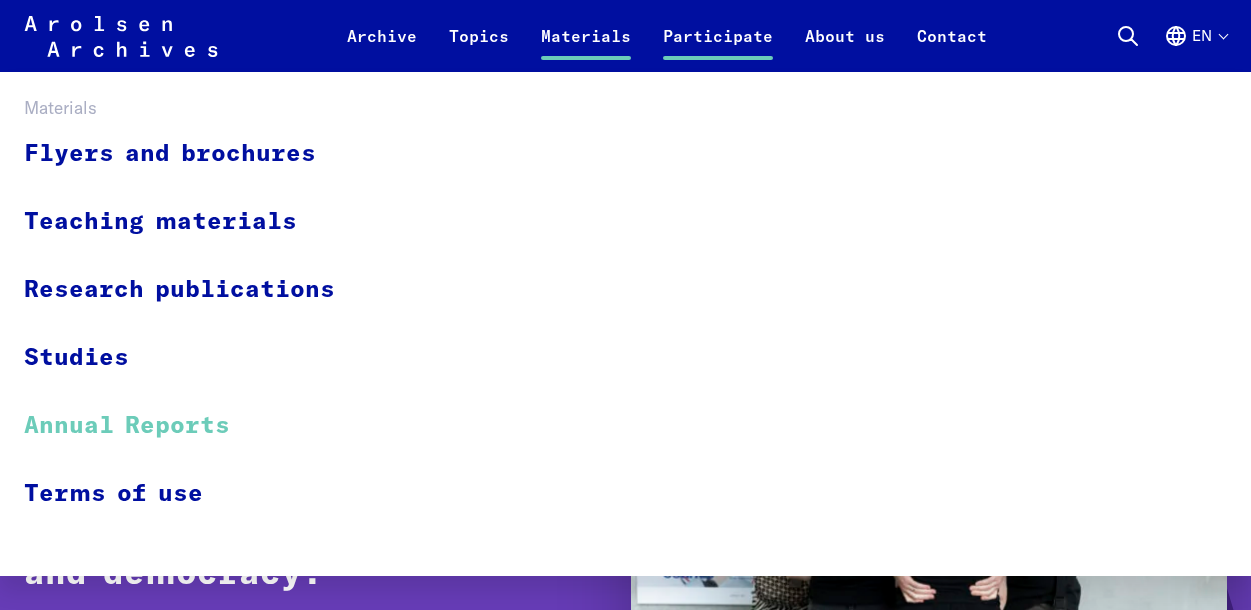 click on "Annual Reports" at bounding box center (192, 426) 